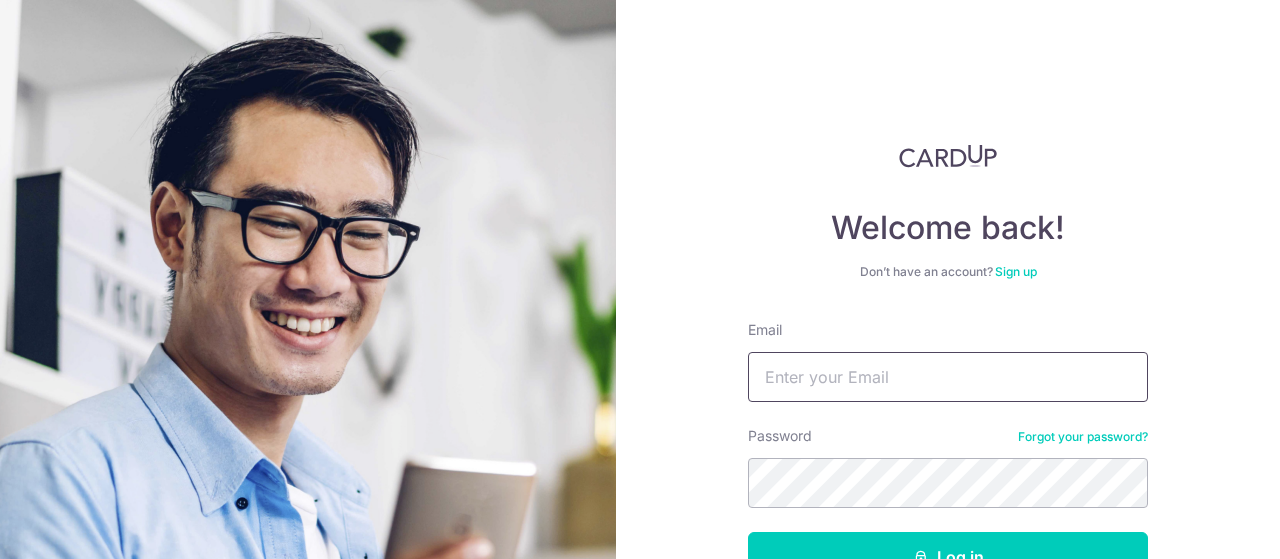 scroll, scrollTop: 0, scrollLeft: 0, axis: both 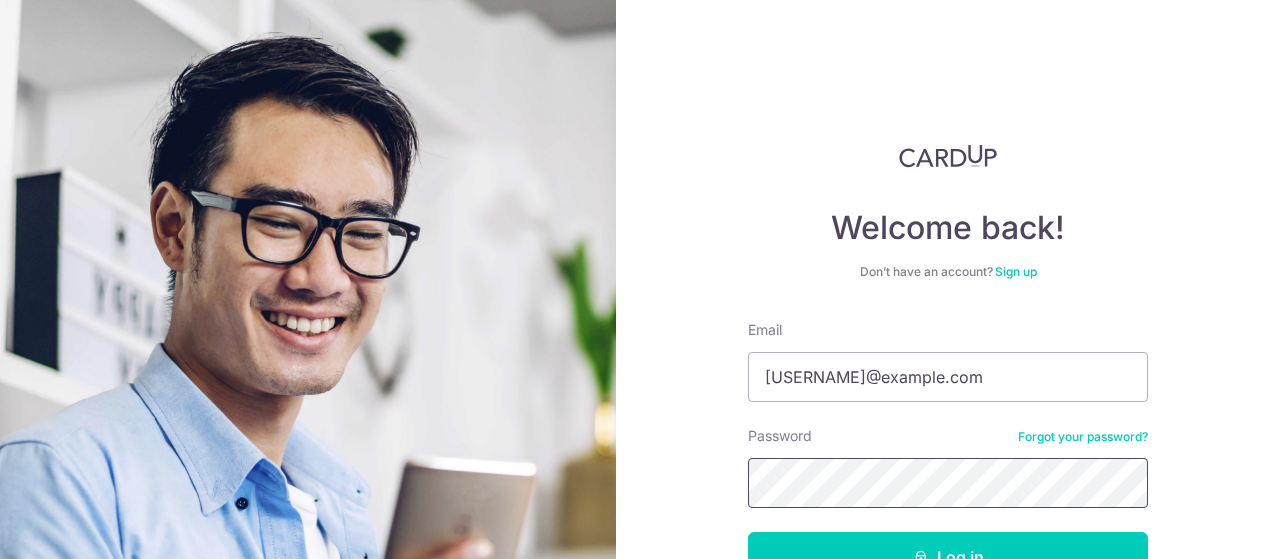 click on "Log in" at bounding box center (948, 557) 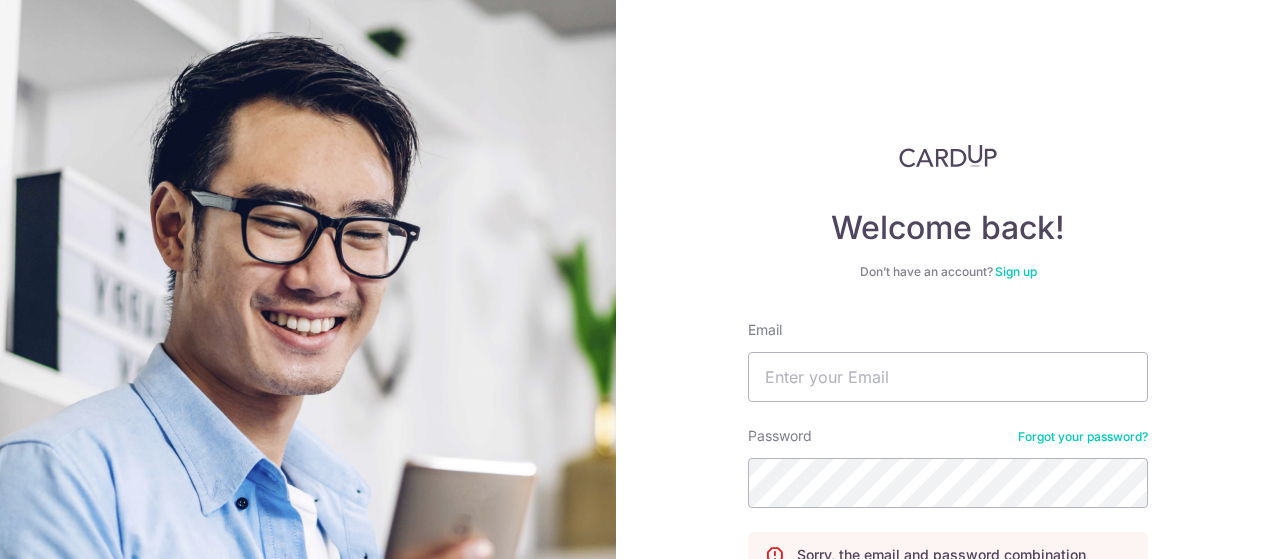 scroll, scrollTop: 0, scrollLeft: 0, axis: both 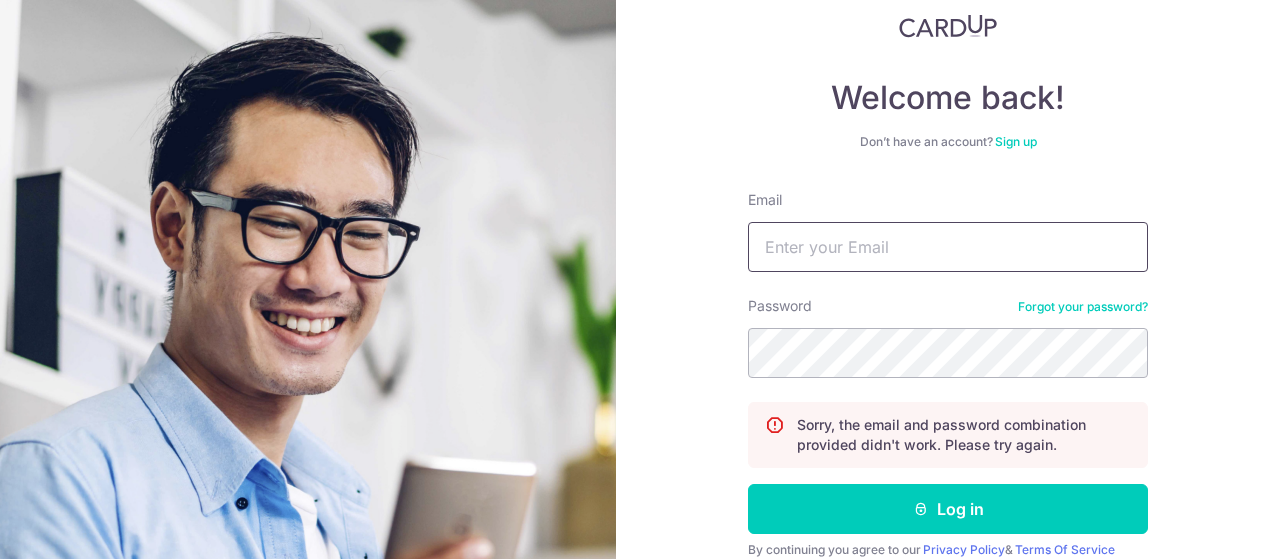 click on "Email" at bounding box center [948, 247] 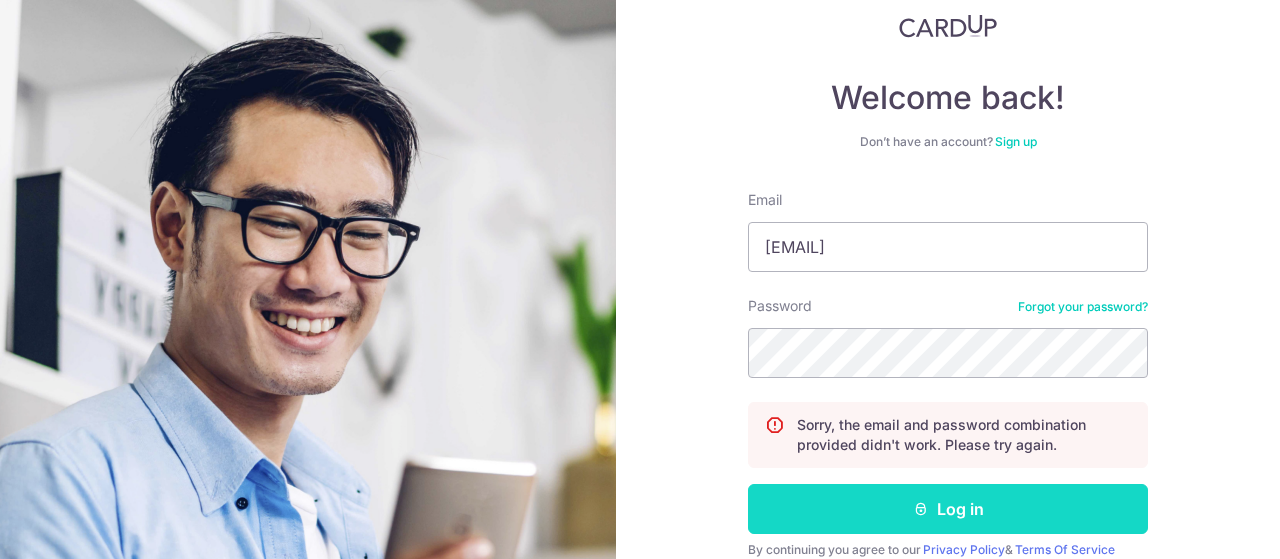 click at bounding box center (921, 509) 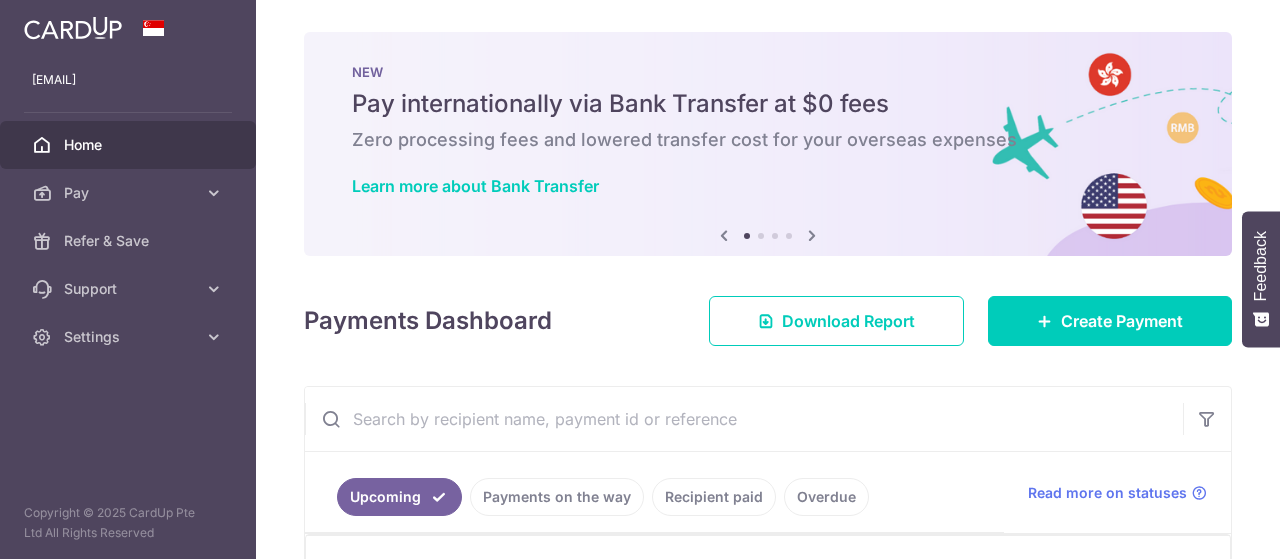 scroll, scrollTop: 0, scrollLeft: 0, axis: both 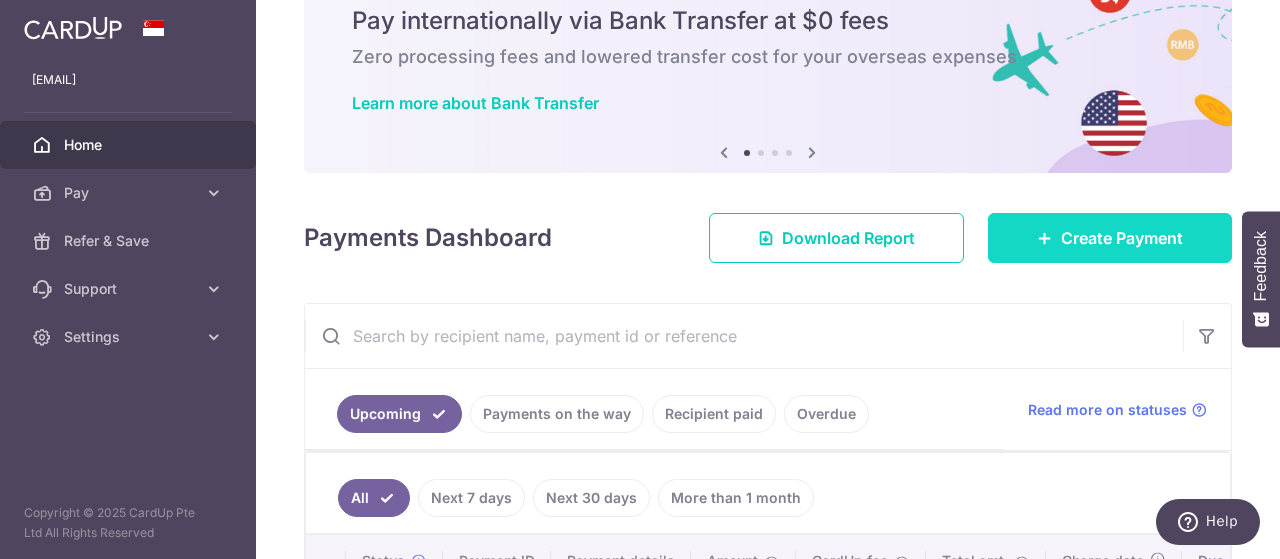 click on "Create Payment" at bounding box center (1110, 238) 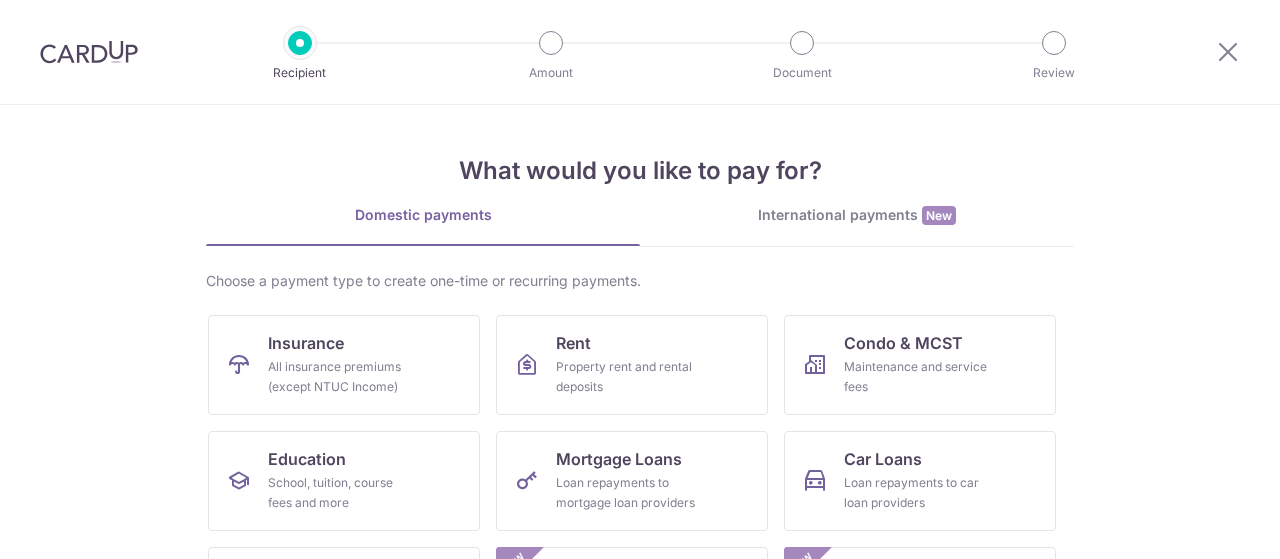 scroll, scrollTop: 0, scrollLeft: 0, axis: both 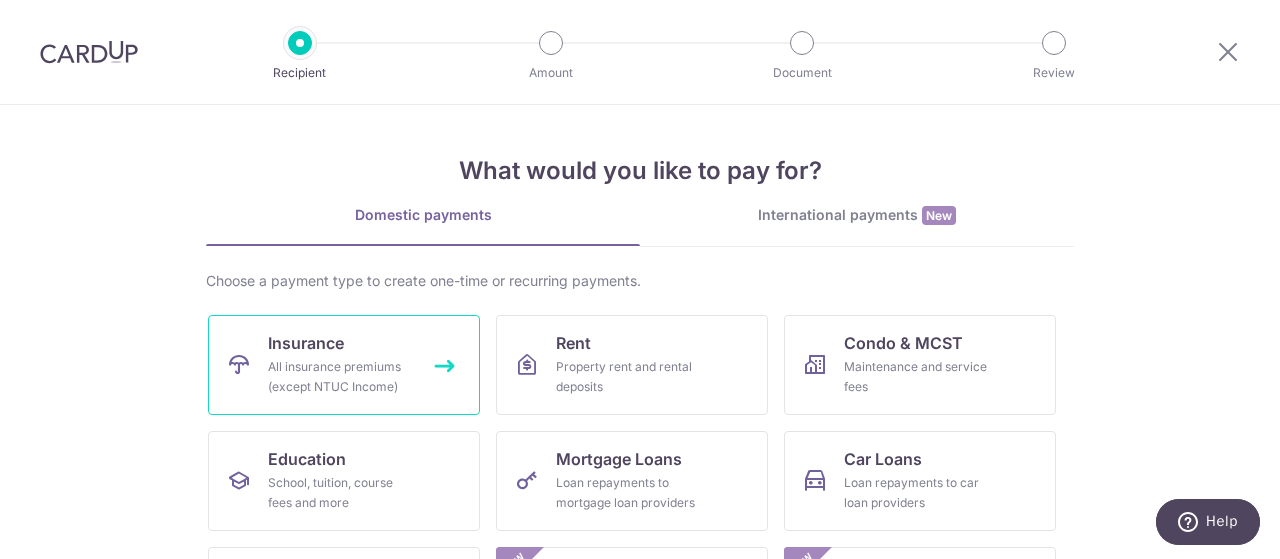 click on "Insurance All insurance premiums (except NTUC Income)" at bounding box center [344, 365] 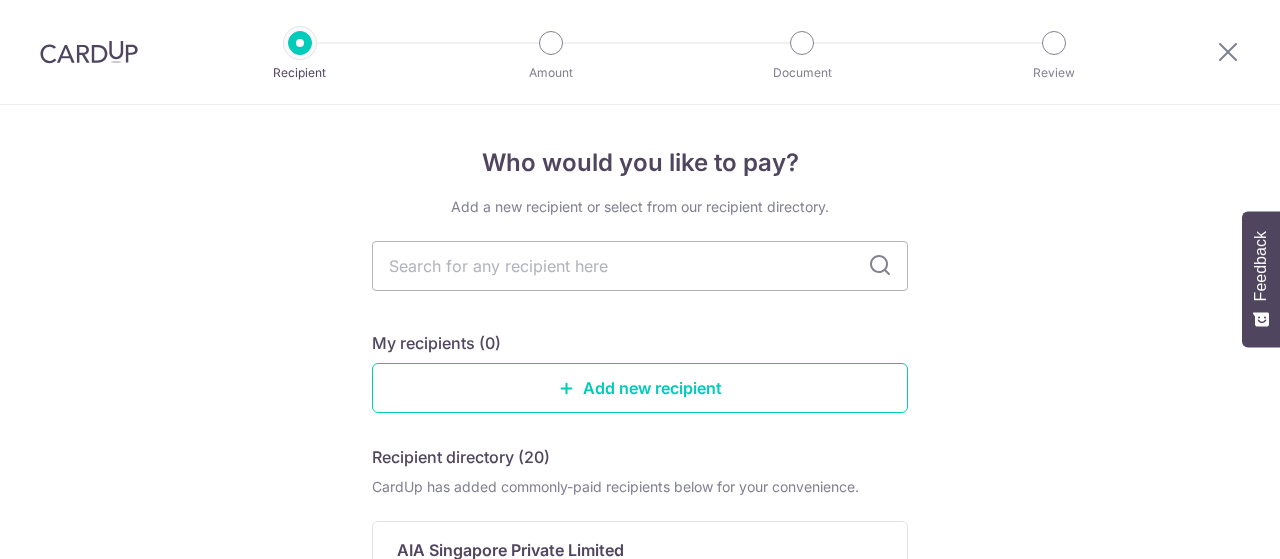scroll, scrollTop: 0, scrollLeft: 0, axis: both 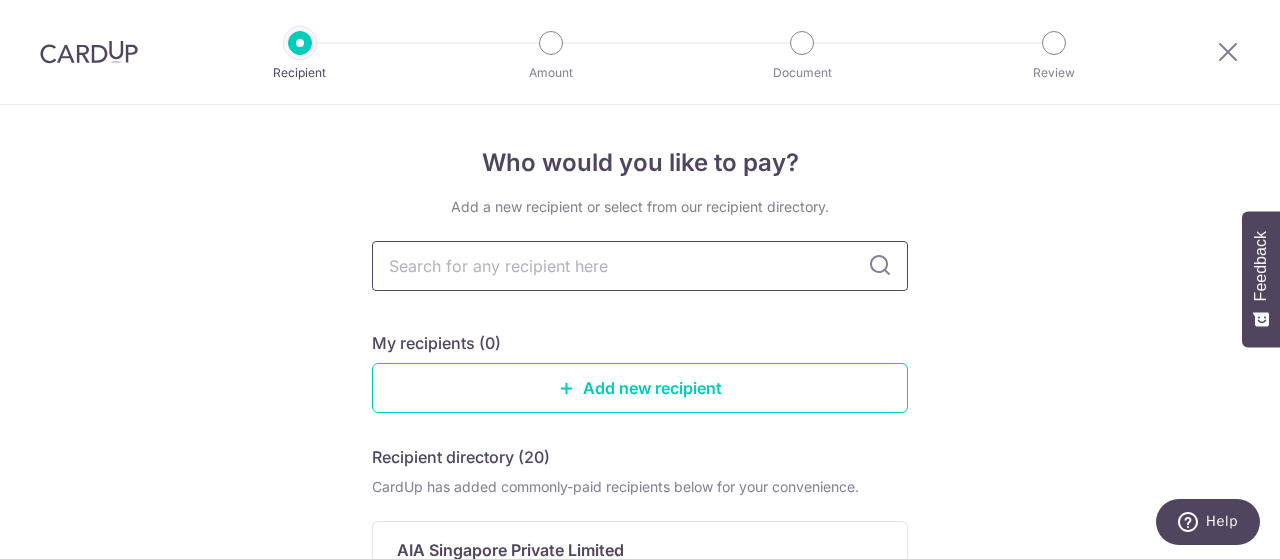 click at bounding box center [640, 266] 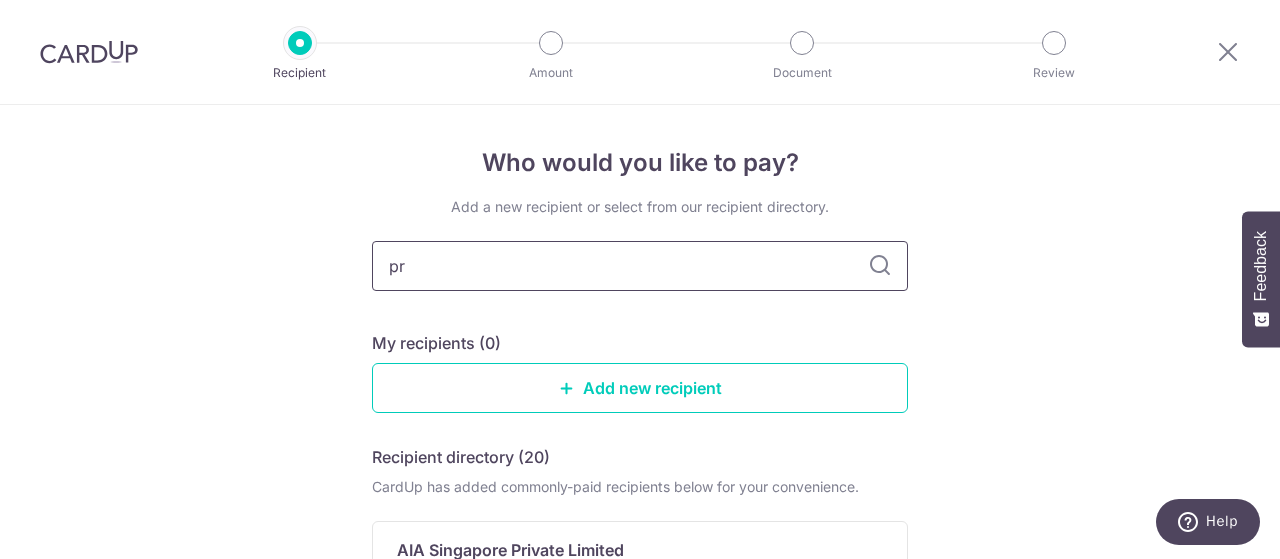 type on "pru" 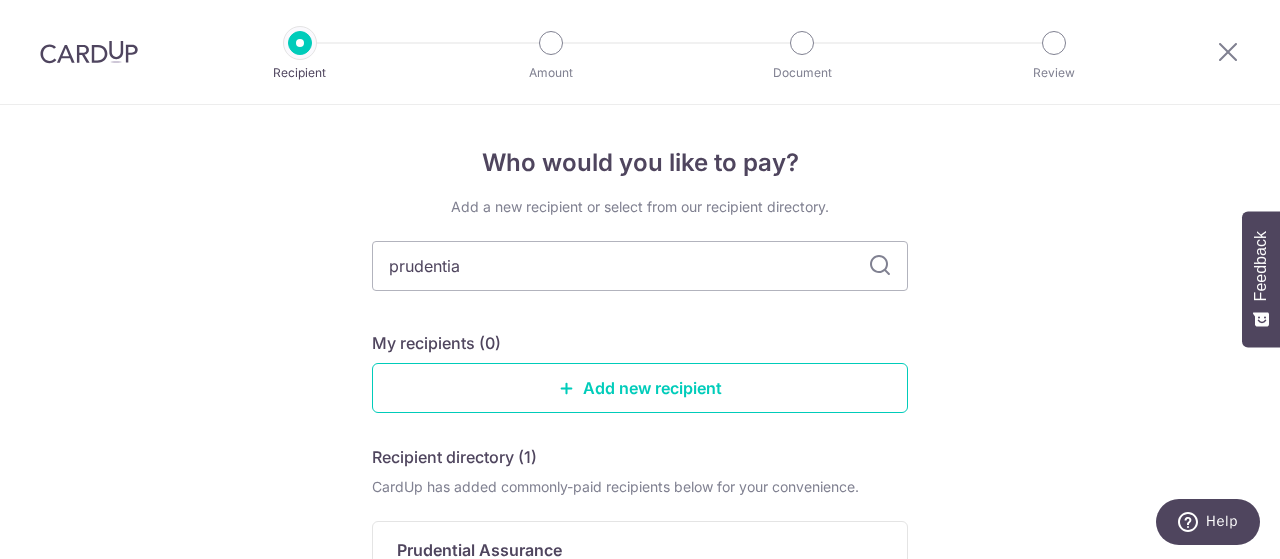 type on "prudential" 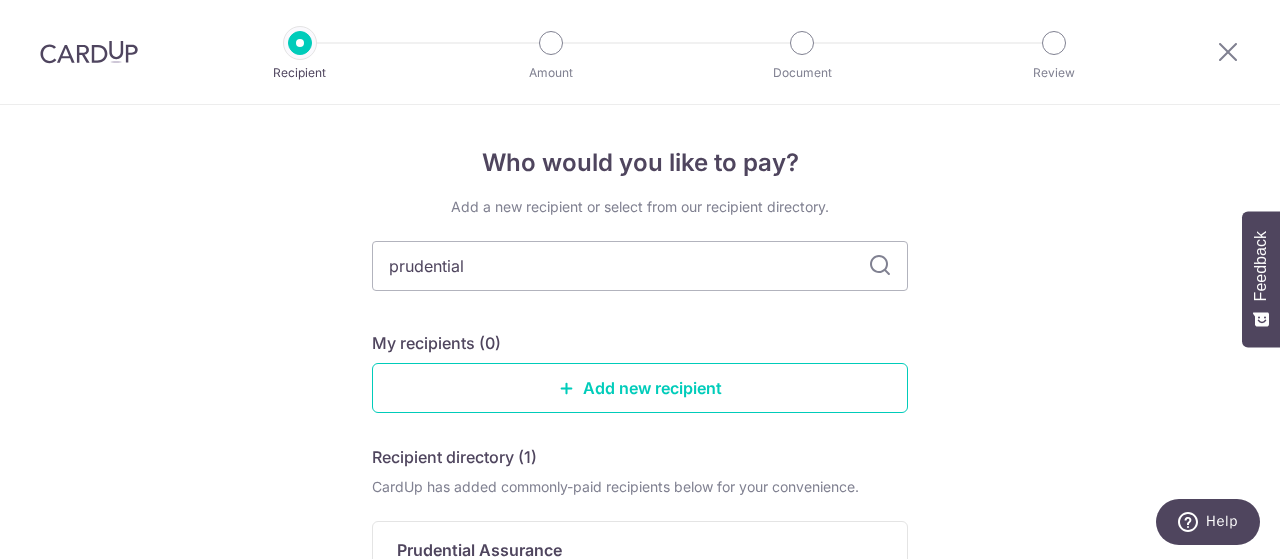 click at bounding box center [880, 266] 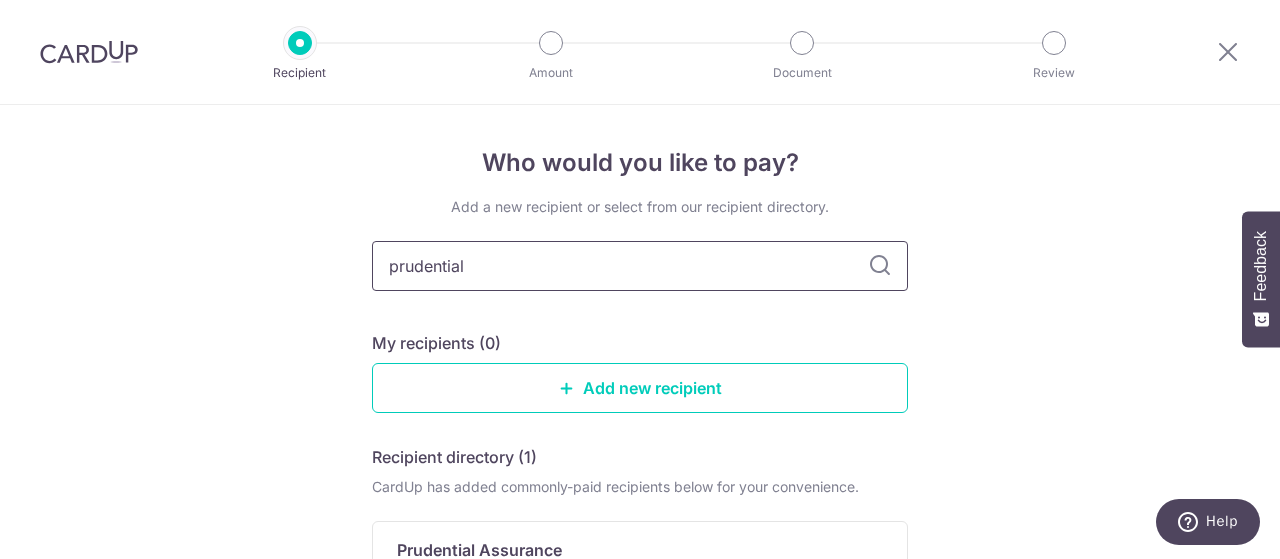 click on "prudential" at bounding box center [640, 266] 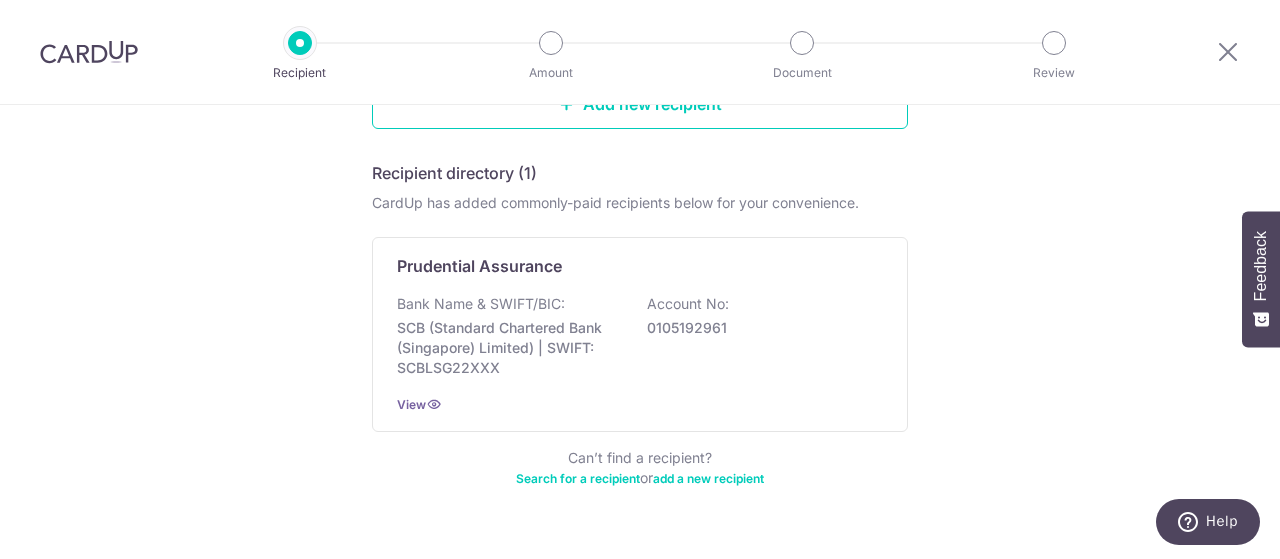 scroll, scrollTop: 312, scrollLeft: 0, axis: vertical 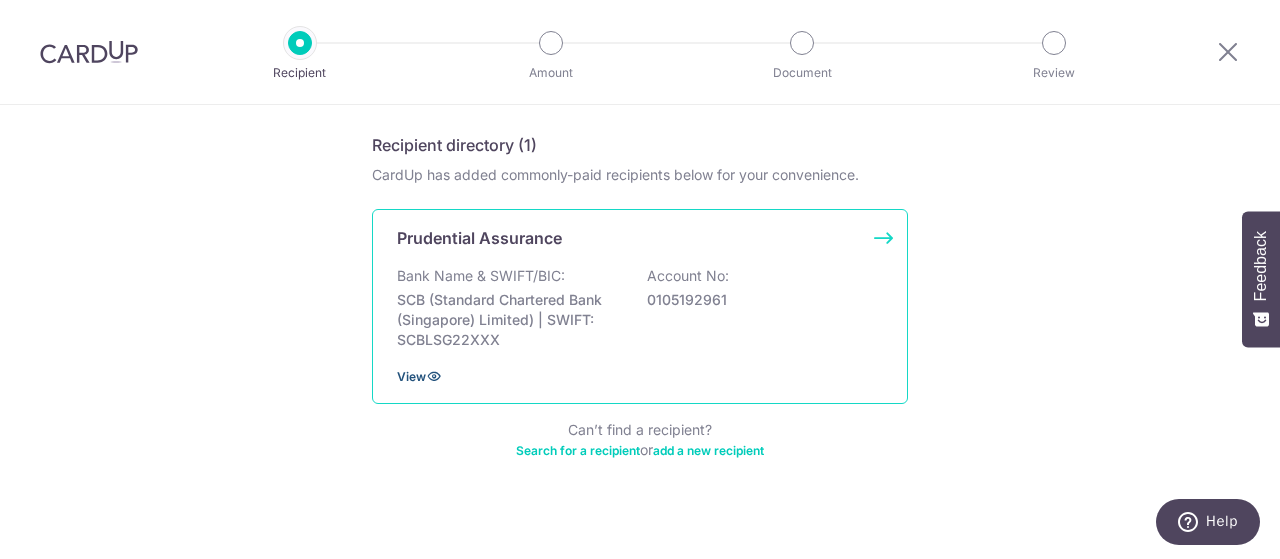 click on "View" at bounding box center [411, 376] 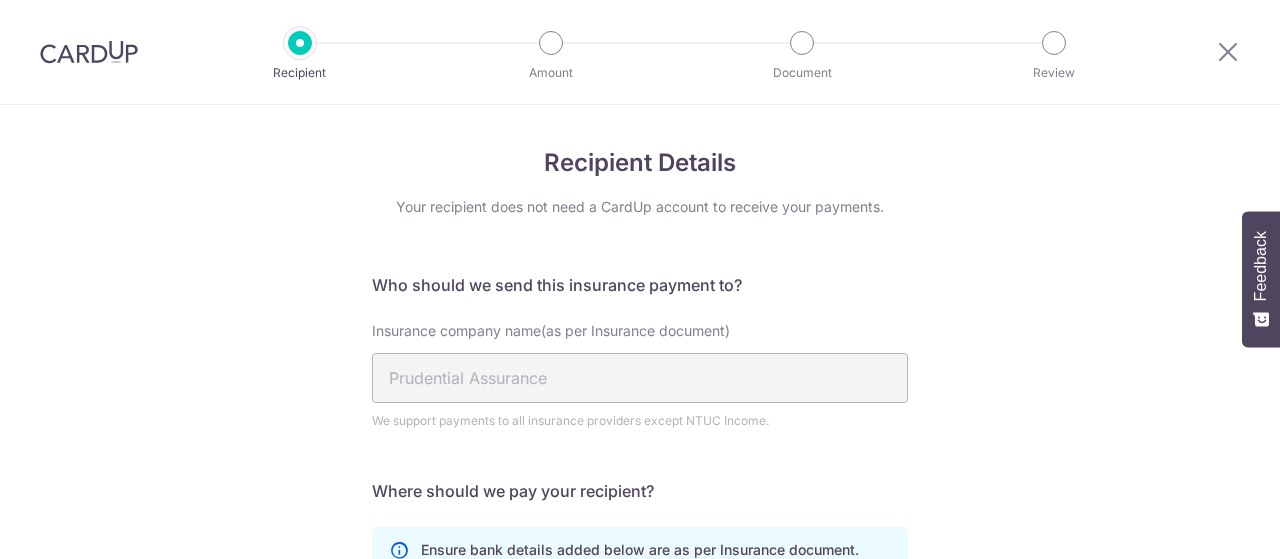 scroll, scrollTop: 0, scrollLeft: 0, axis: both 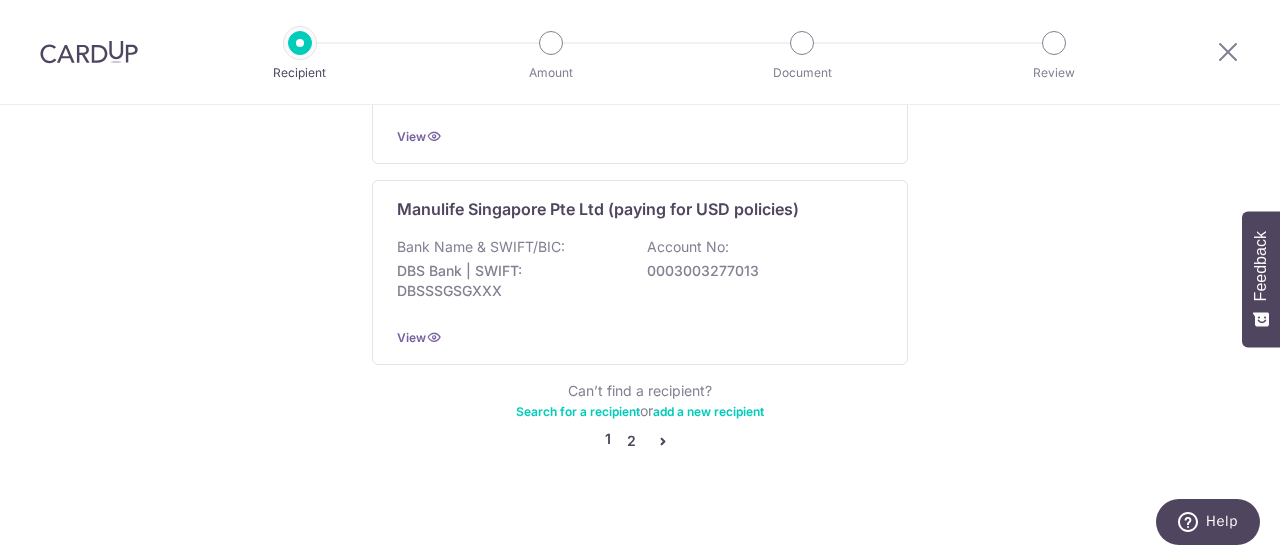 click on "2" at bounding box center [631, 441] 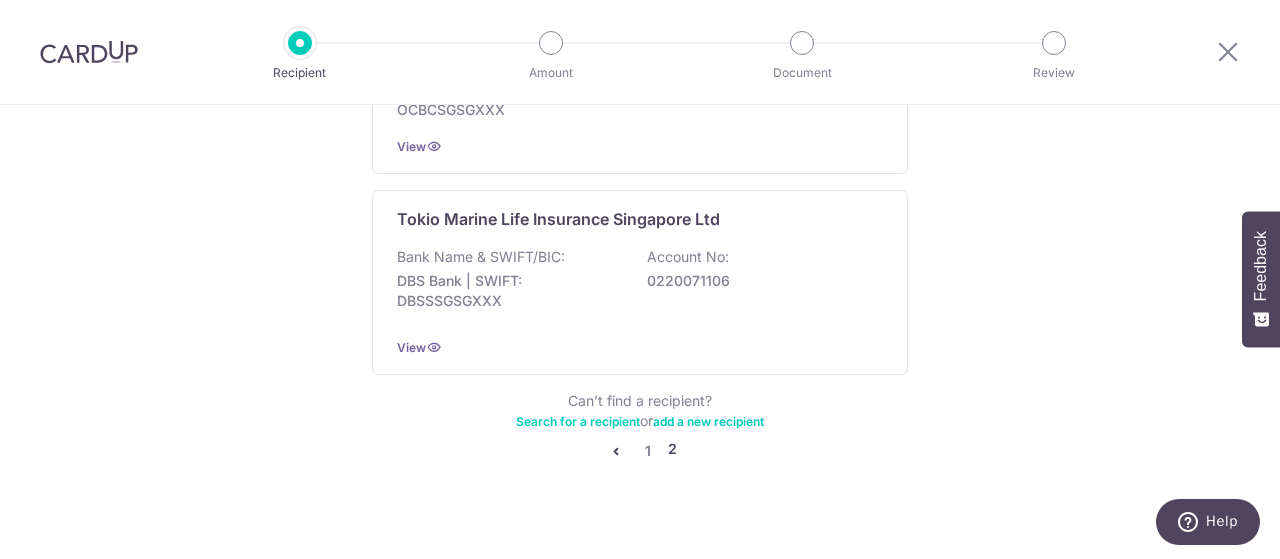 scroll, scrollTop: 0, scrollLeft: 0, axis: both 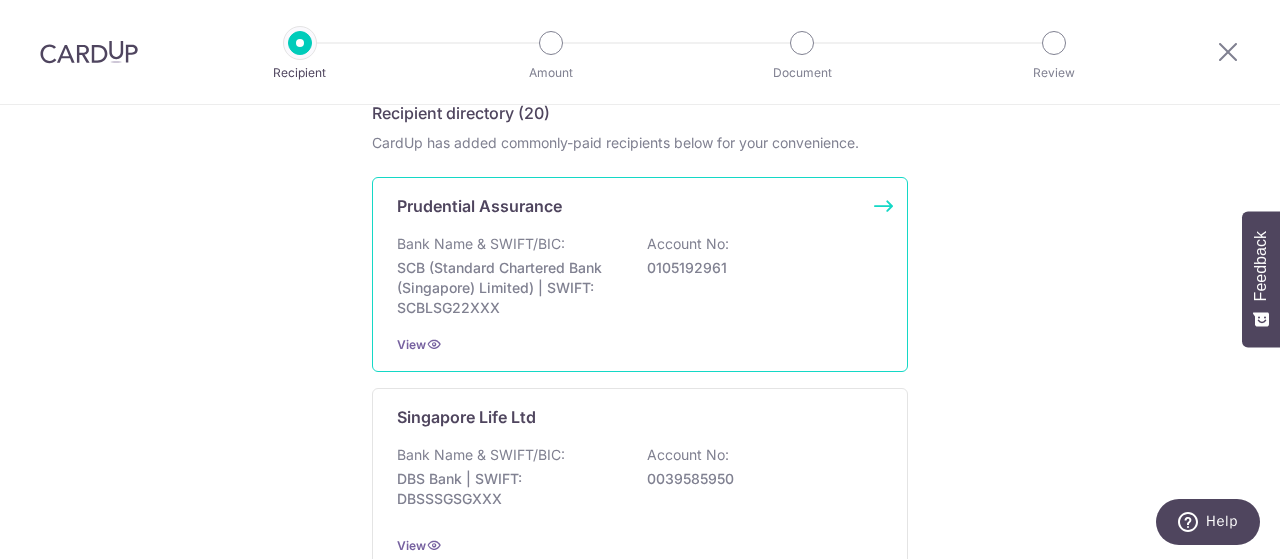 click on "Prudential Assurance
Bank Name & SWIFT/BIC:
SCB (Standard Chartered Bank (Singapore) Limited) | SWIFT: SCBLSG22XXX
Account No:
0105192961
View" at bounding box center [640, 274] 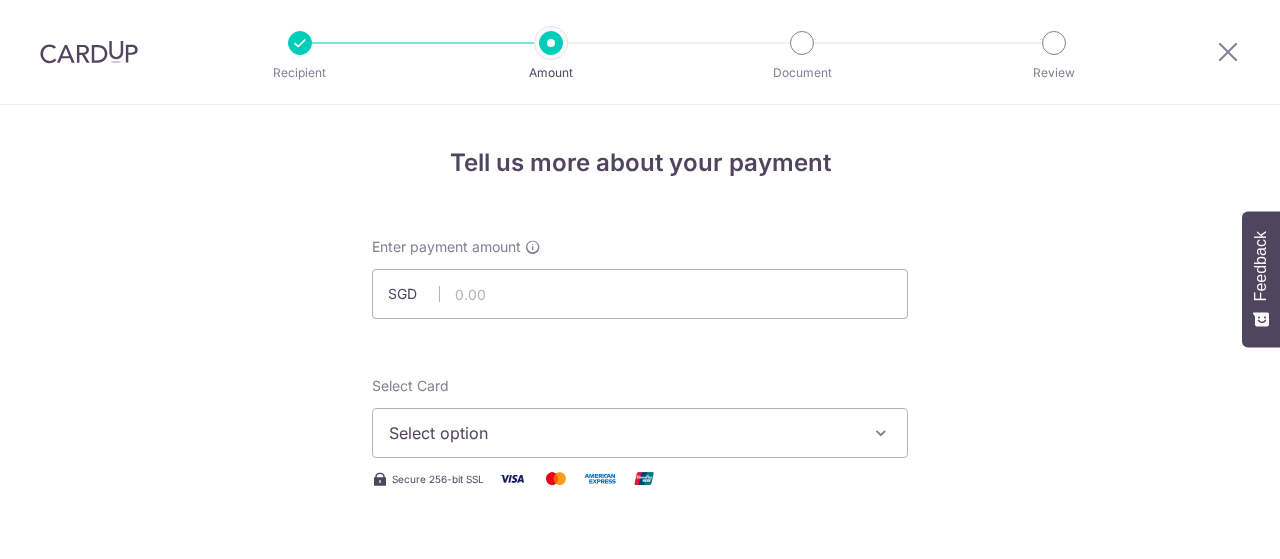 scroll, scrollTop: 0, scrollLeft: 0, axis: both 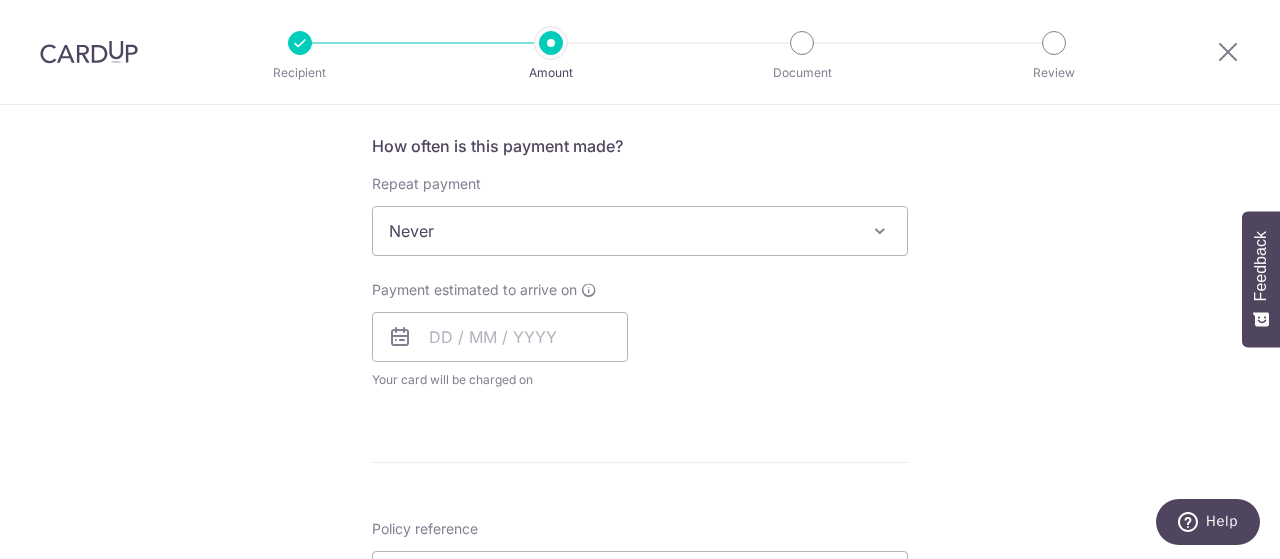 click at bounding box center (880, 231) 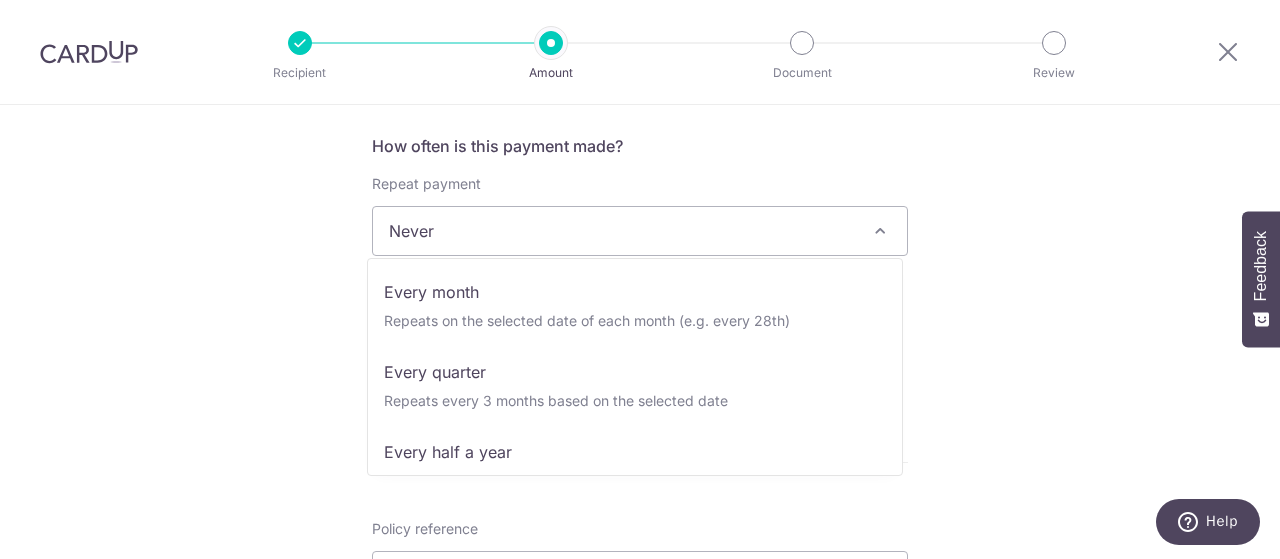 scroll, scrollTop: 186, scrollLeft: 0, axis: vertical 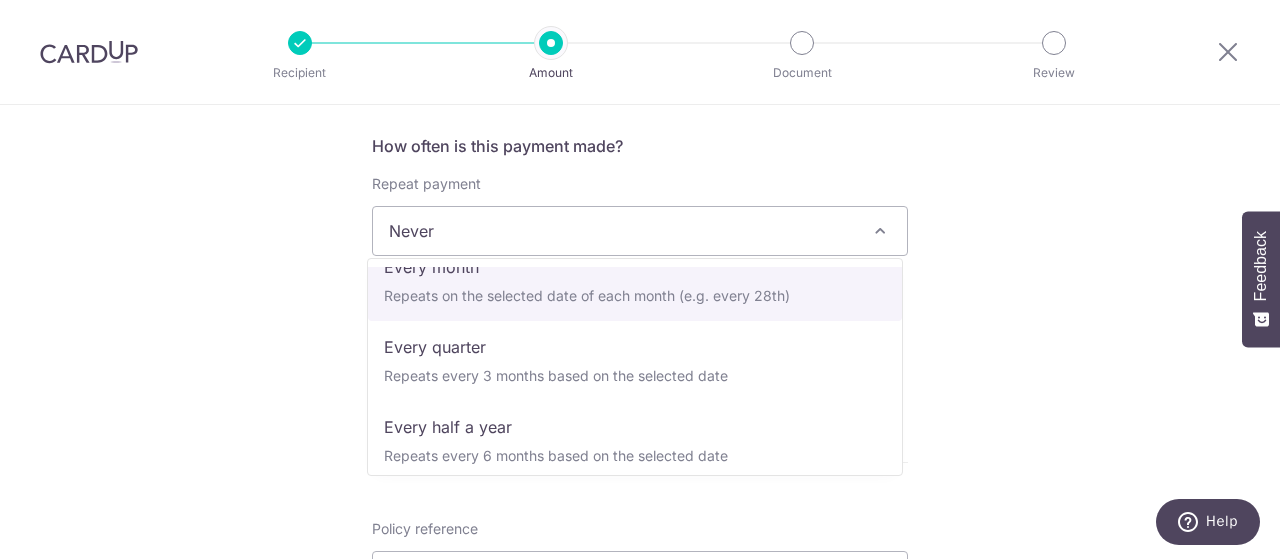 select on "3" 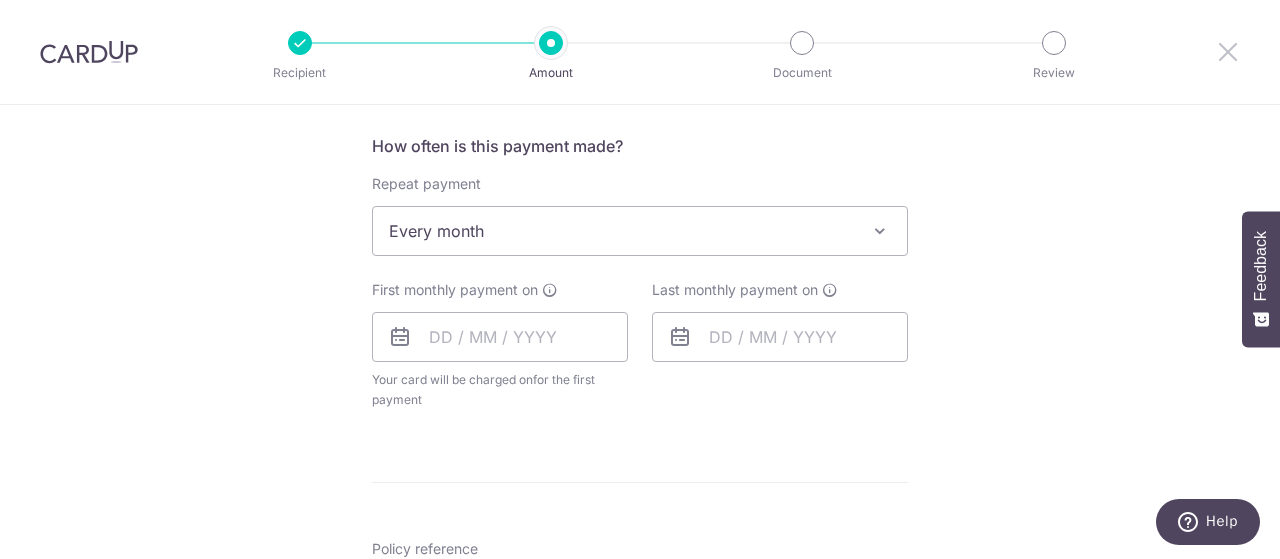 click at bounding box center (1228, 51) 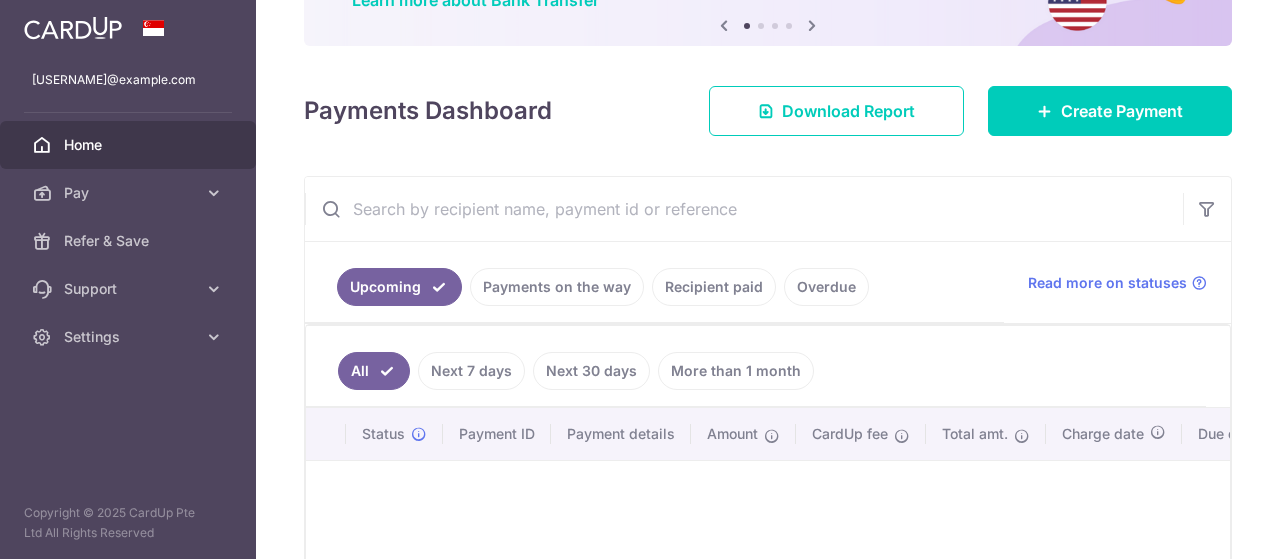 scroll, scrollTop: 238, scrollLeft: 0, axis: vertical 